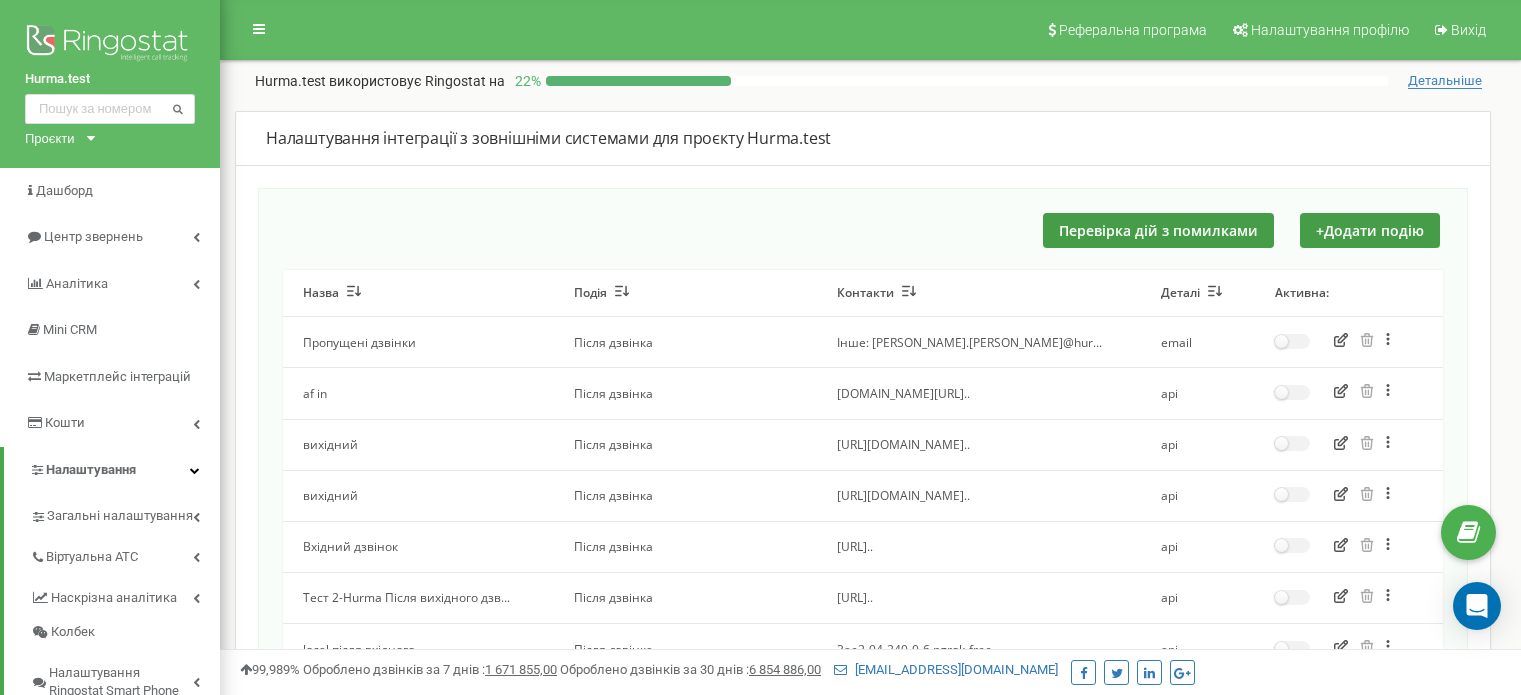scroll, scrollTop: 0, scrollLeft: 0, axis: both 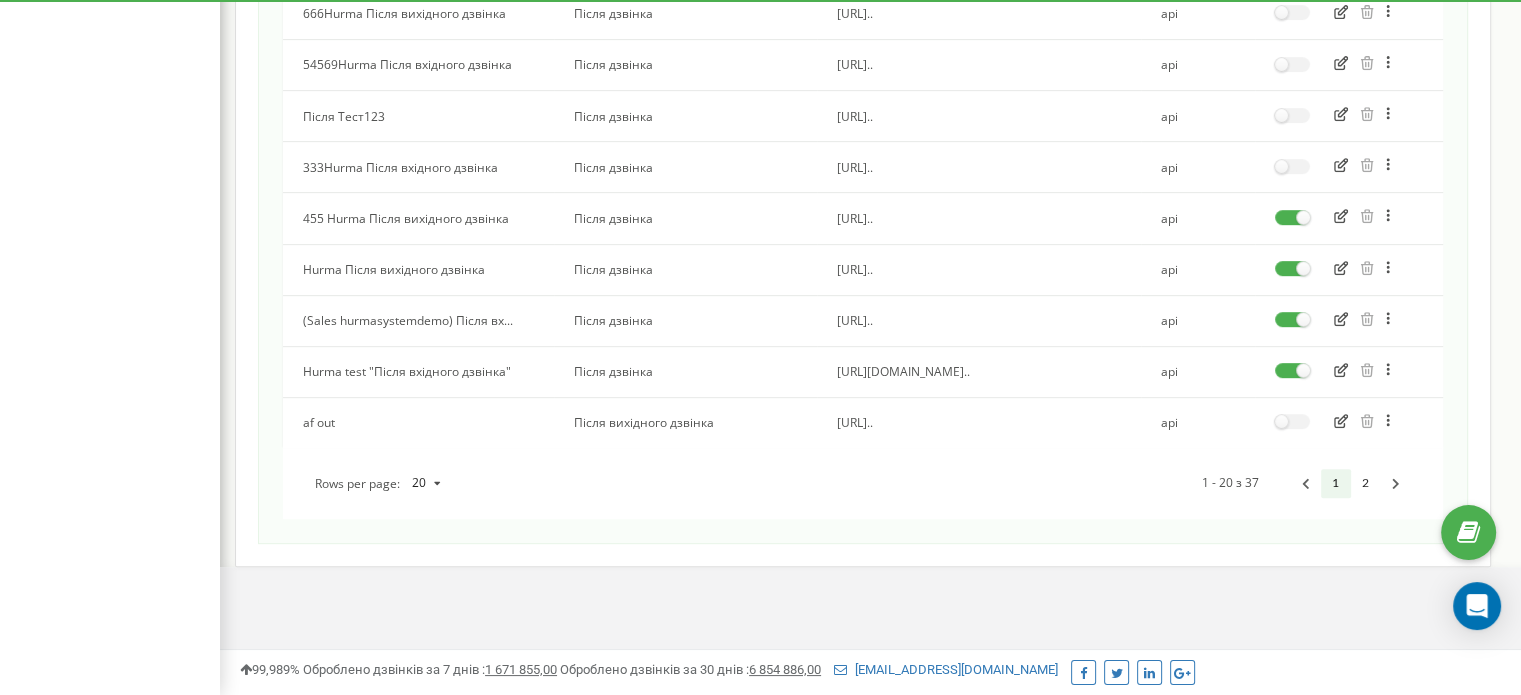 click 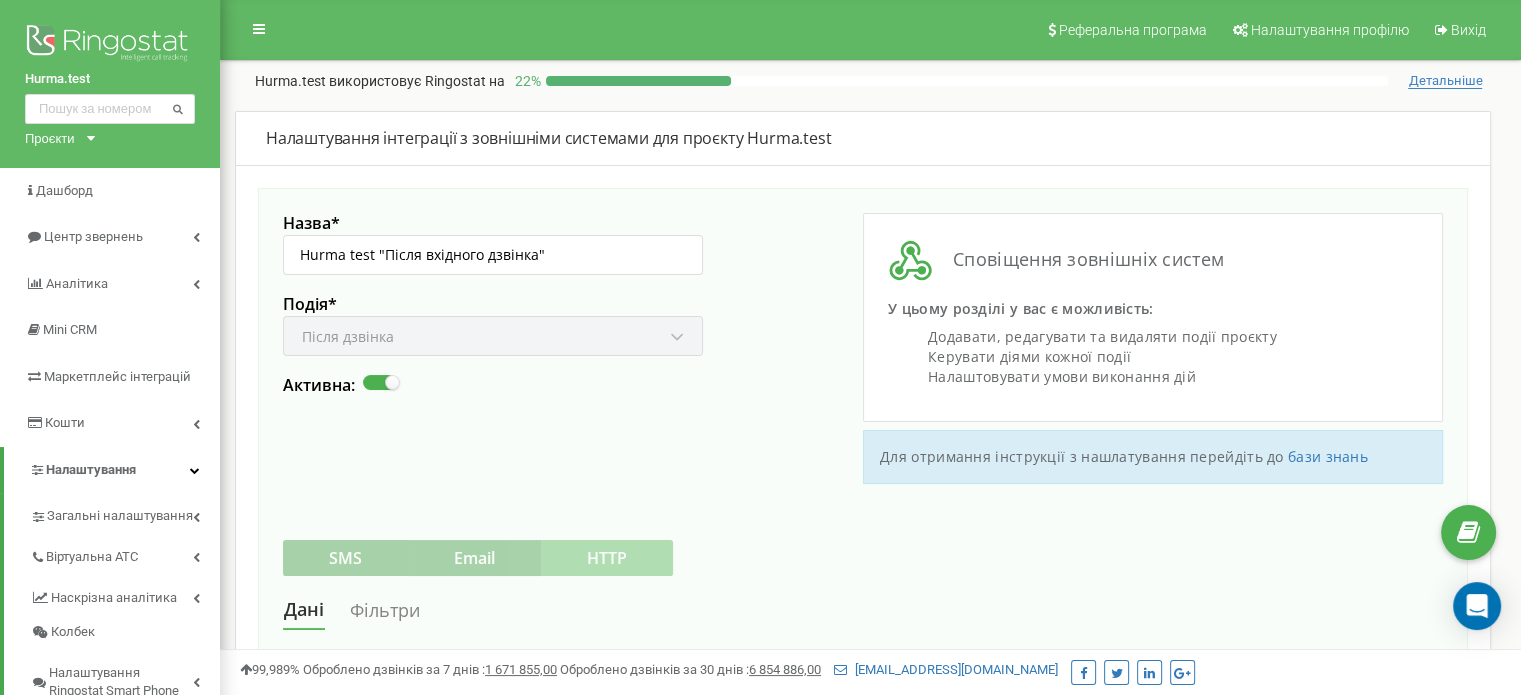 scroll, scrollTop: 500, scrollLeft: 0, axis: vertical 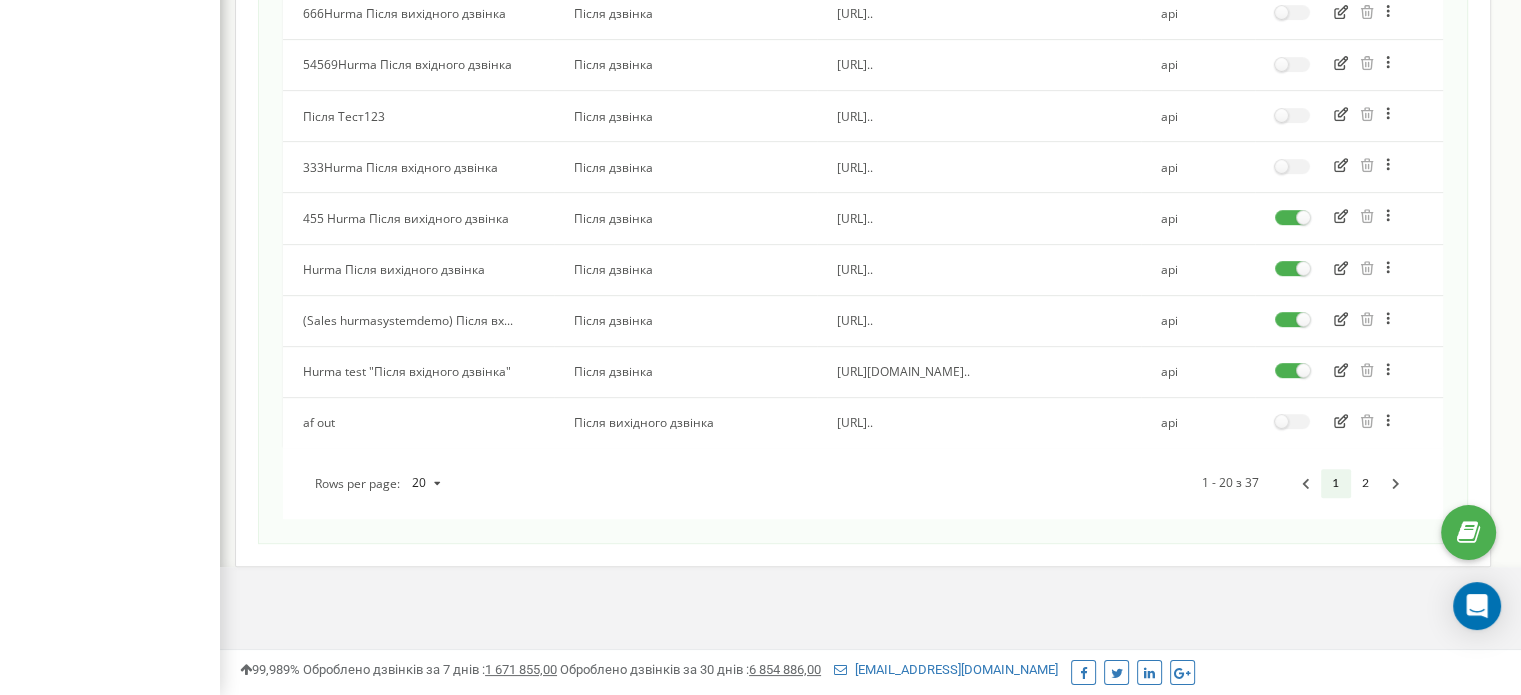 click on "Rows per page:   20 10 20 50 100" at bounding box center [383, 483] 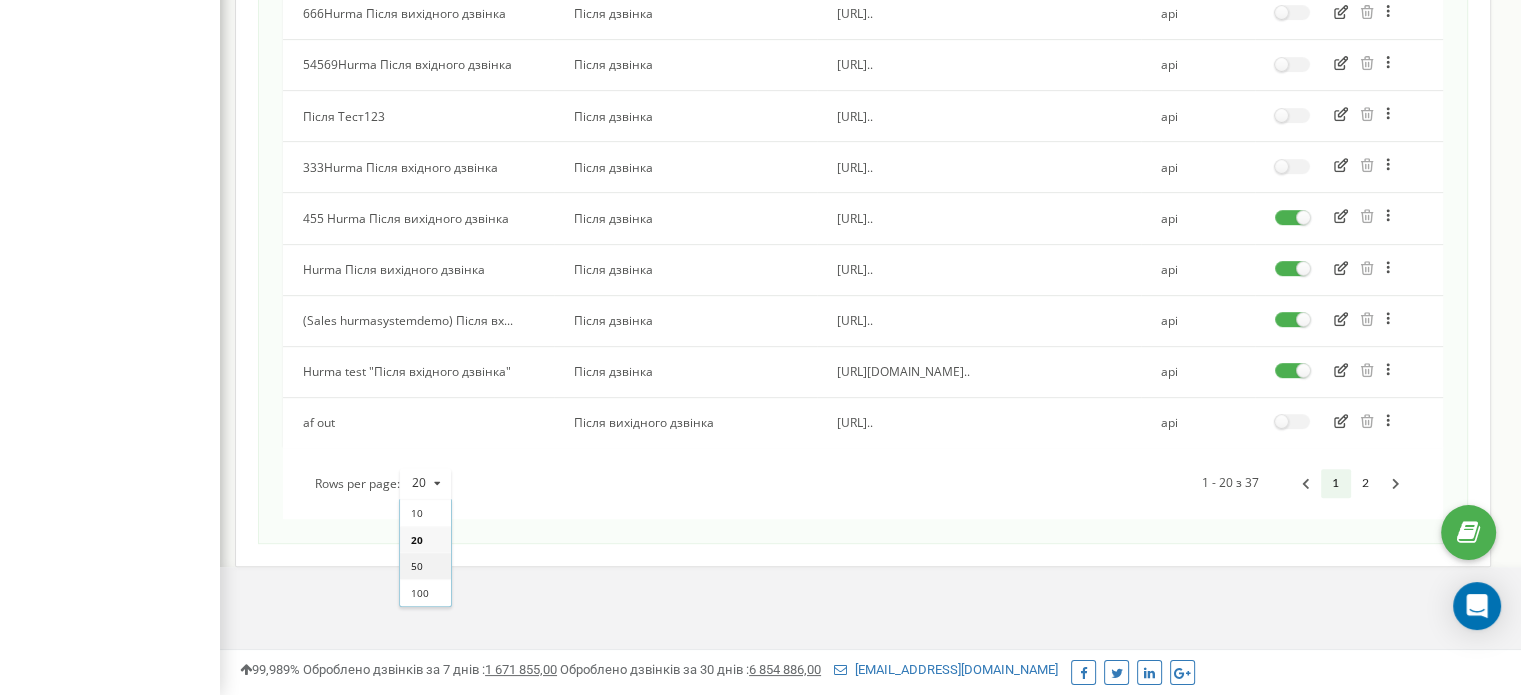 click on "50" at bounding box center [417, 566] 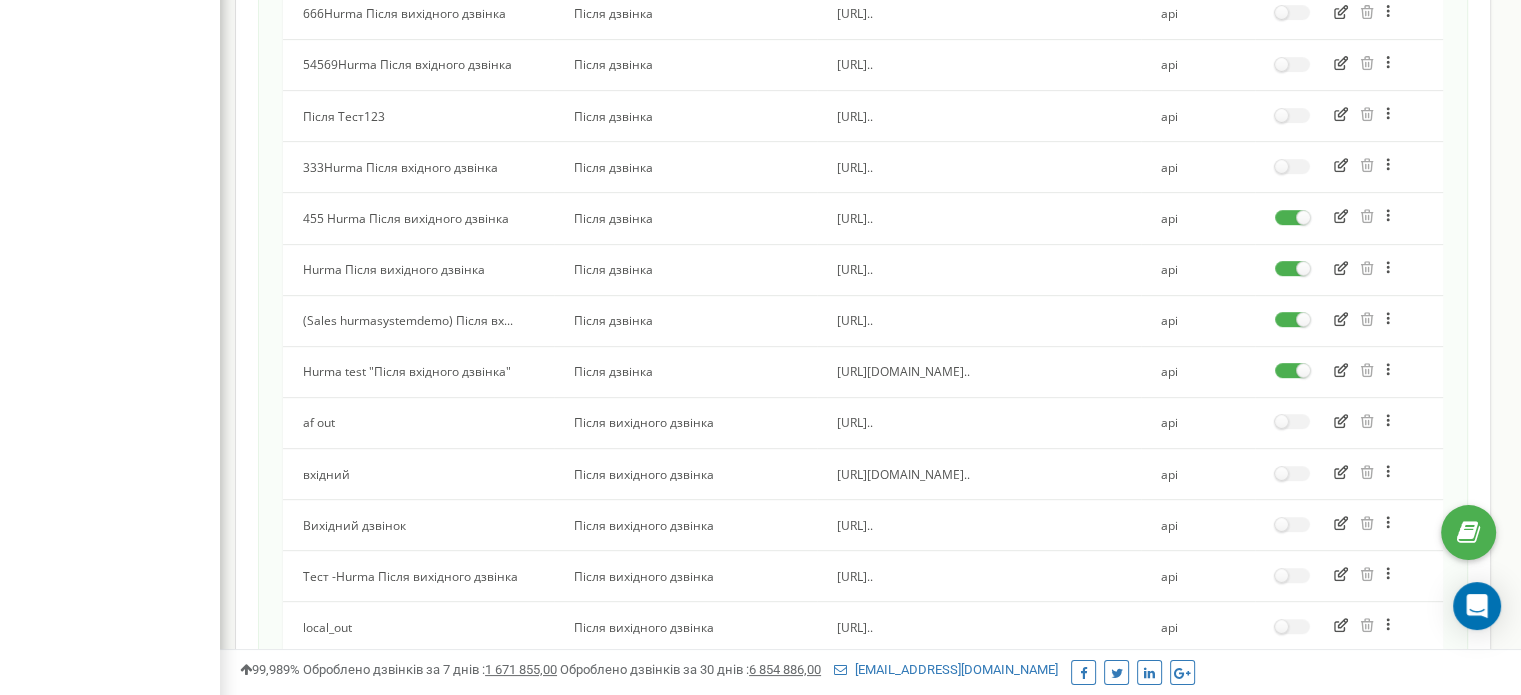 scroll, scrollTop: 1732, scrollLeft: 0, axis: vertical 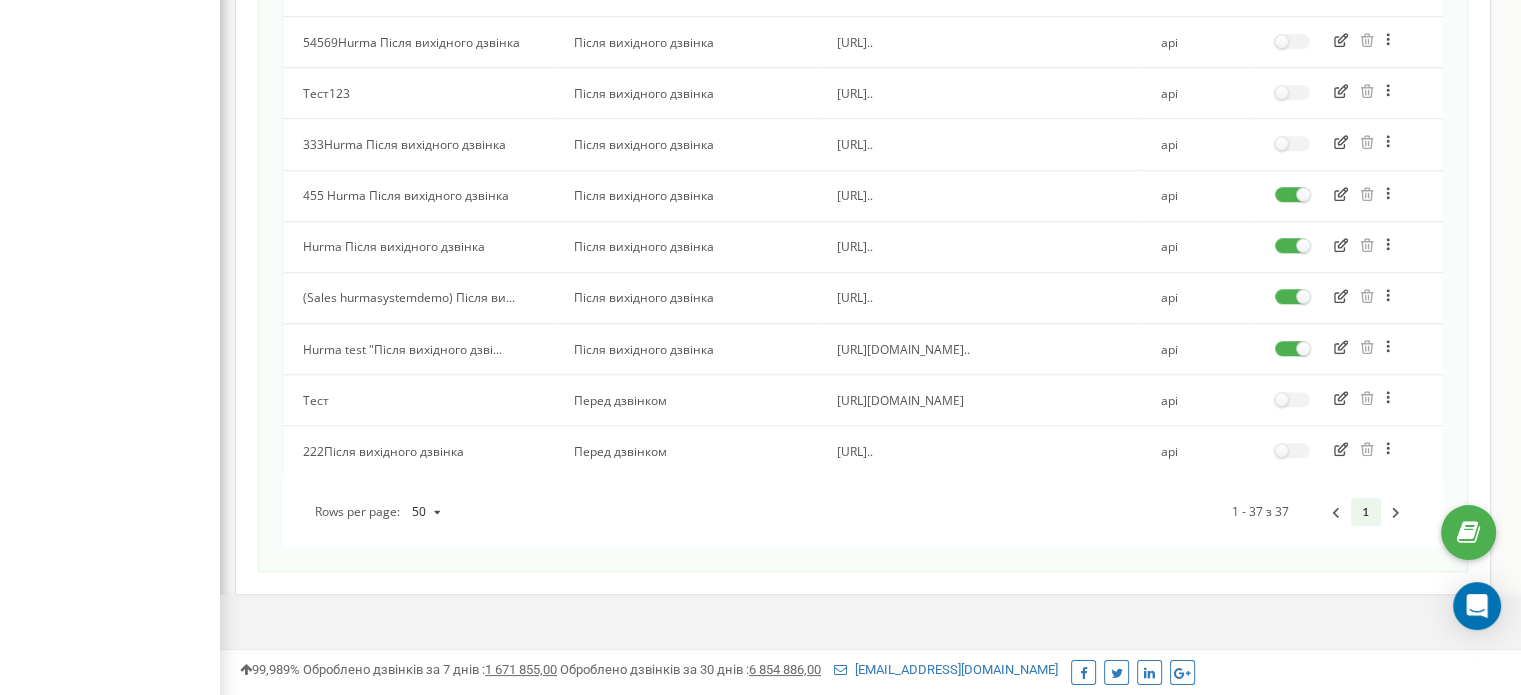 click 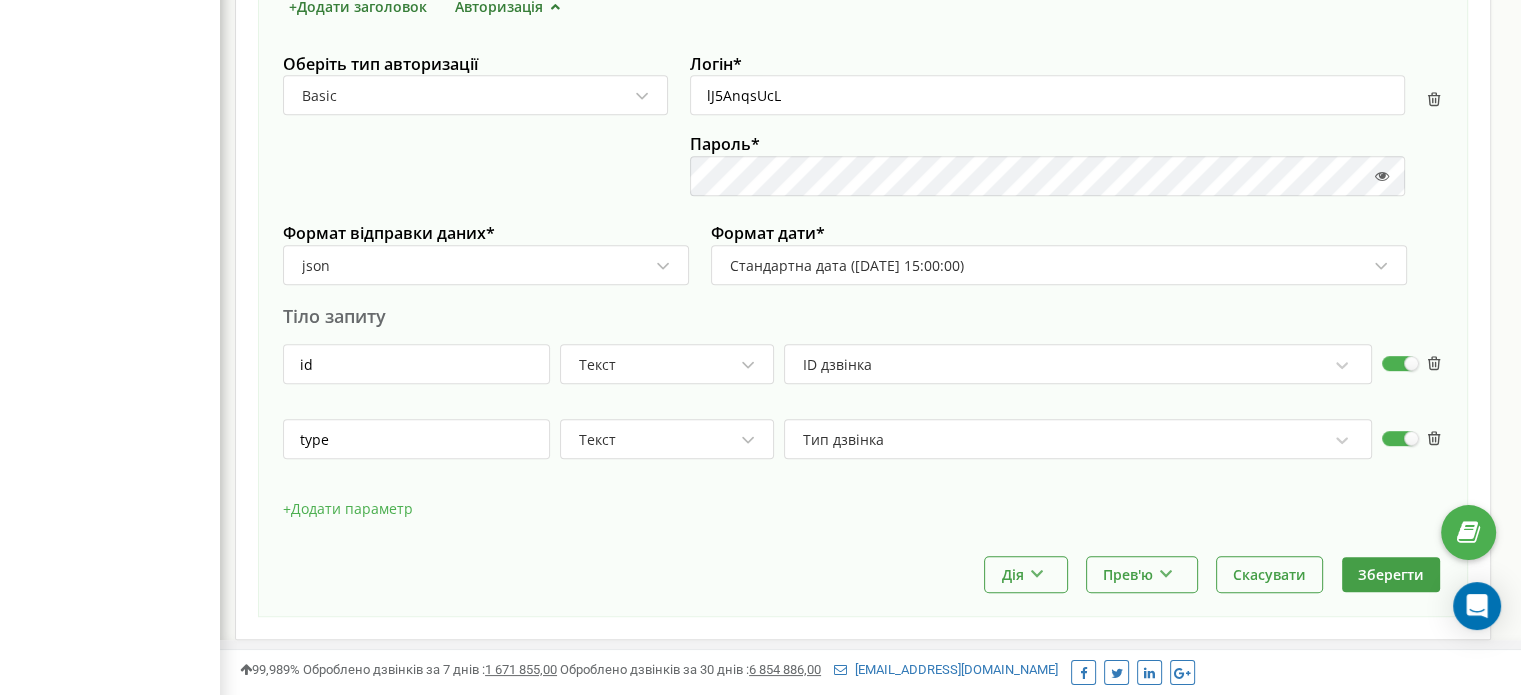 scroll, scrollTop: 615, scrollLeft: 0, axis: vertical 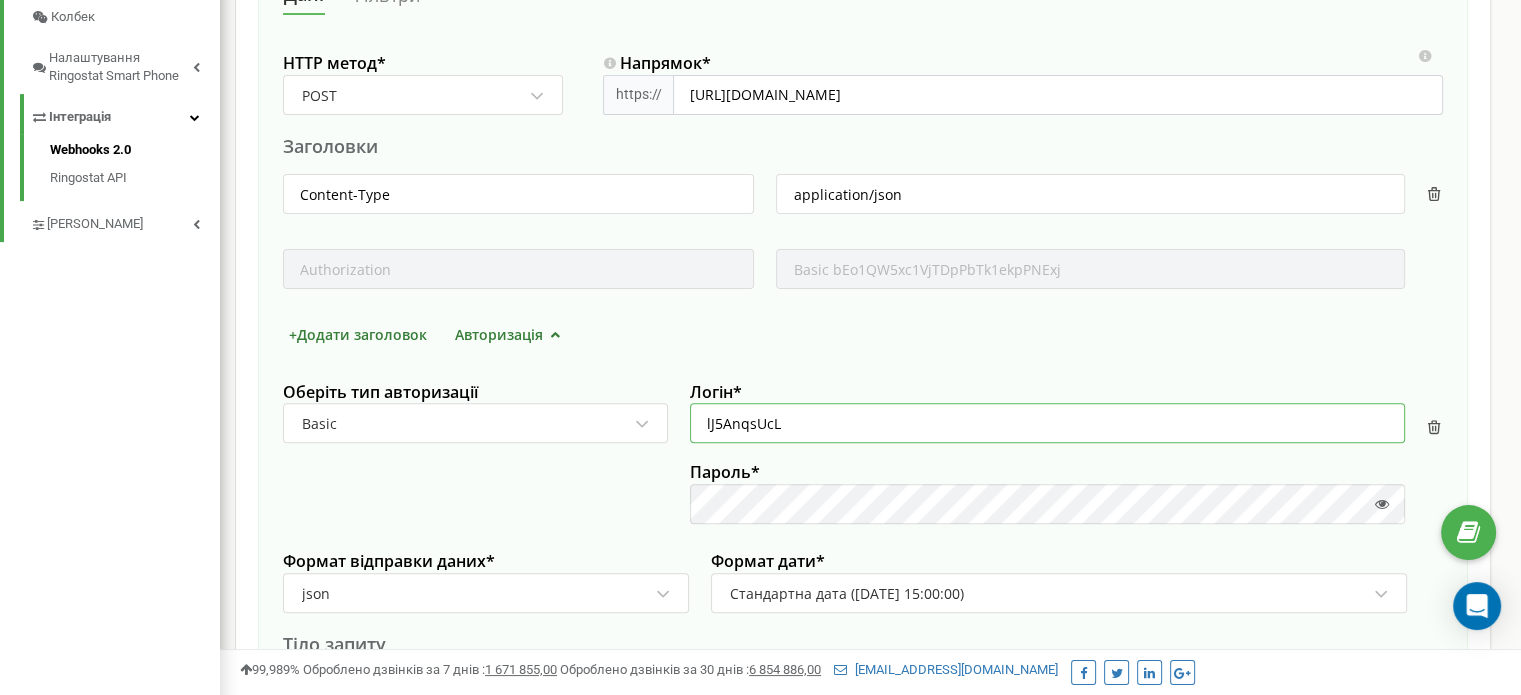 drag, startPoint x: 800, startPoint y: 425, endPoint x: 485, endPoint y: 384, distance: 317.65704 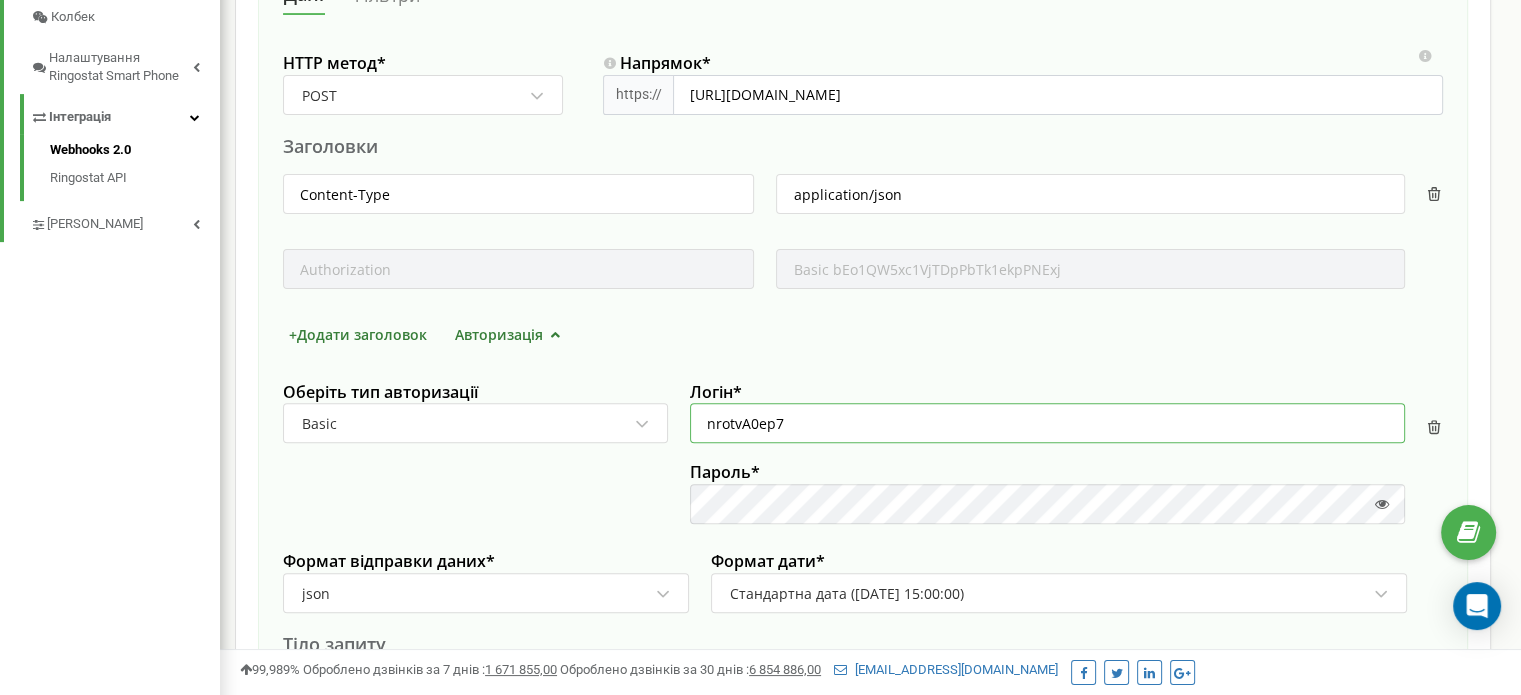 type on "nrotvA0ep7" 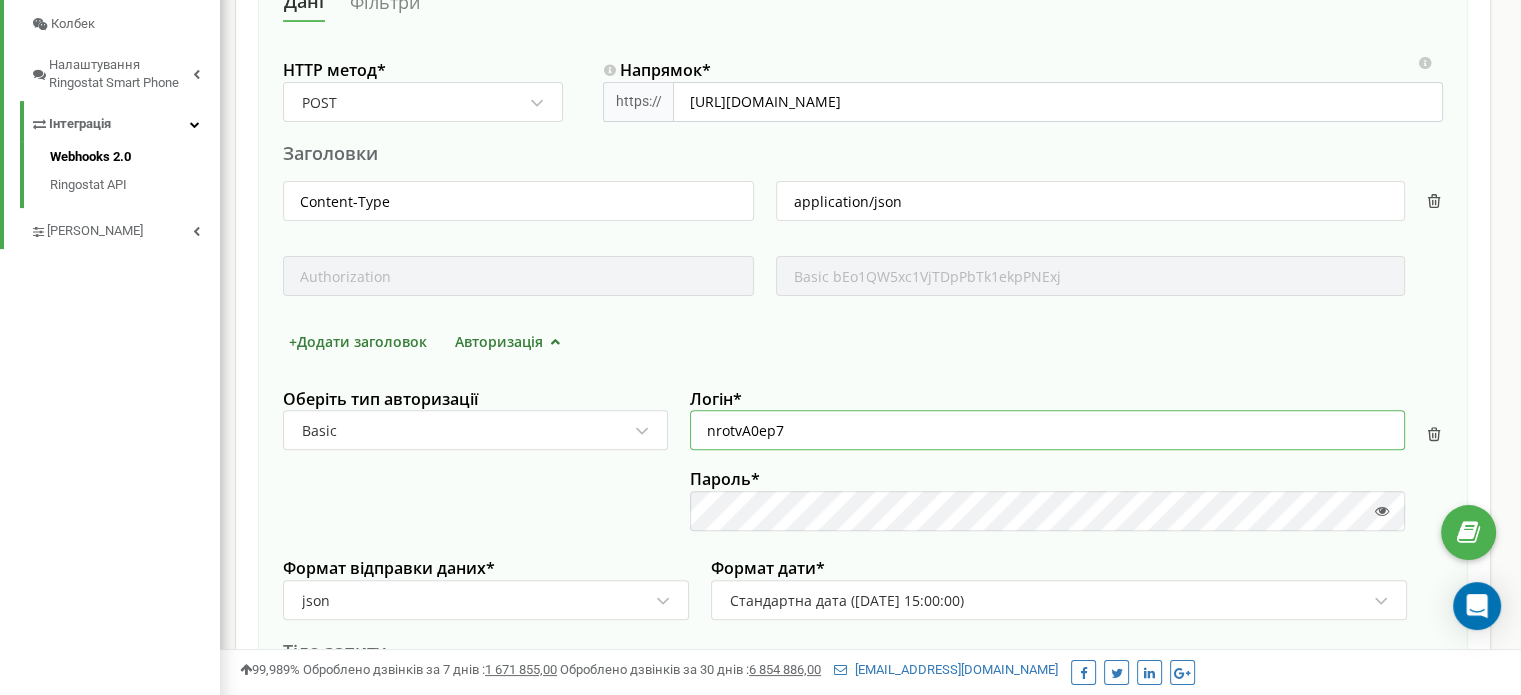scroll, scrollTop: 715, scrollLeft: 0, axis: vertical 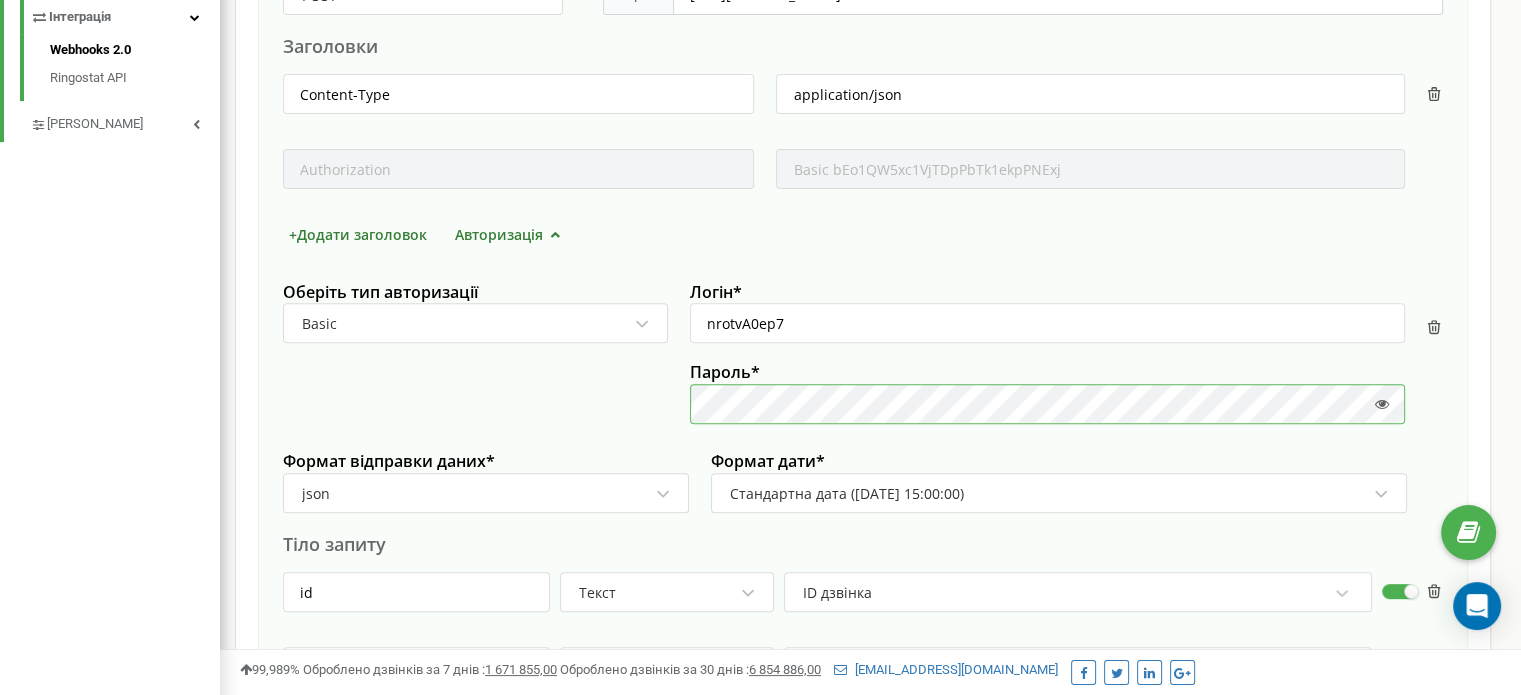 click on "Оберіть тип авторизації Basic Логін * nrotvA0ep7 Пароль *" at bounding box center (863, 362) 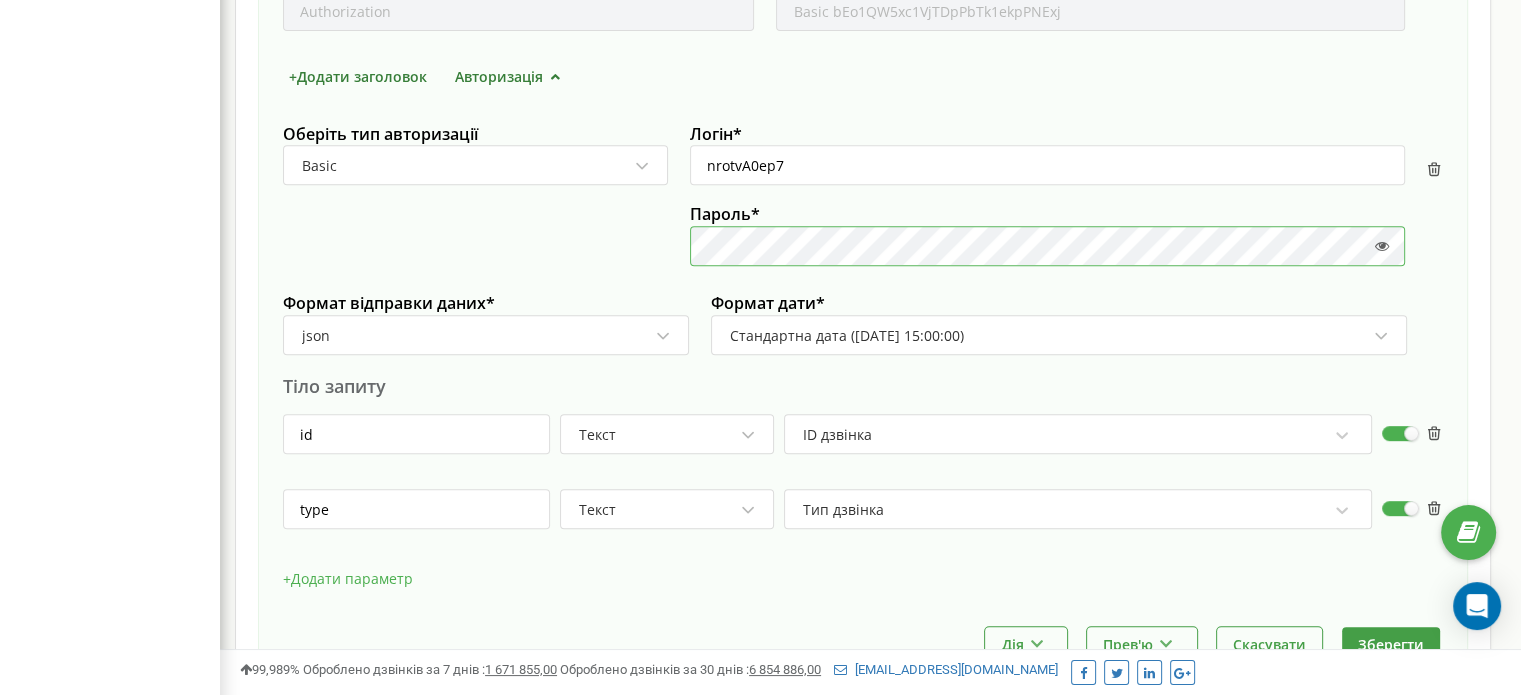 scroll, scrollTop: 1015, scrollLeft: 0, axis: vertical 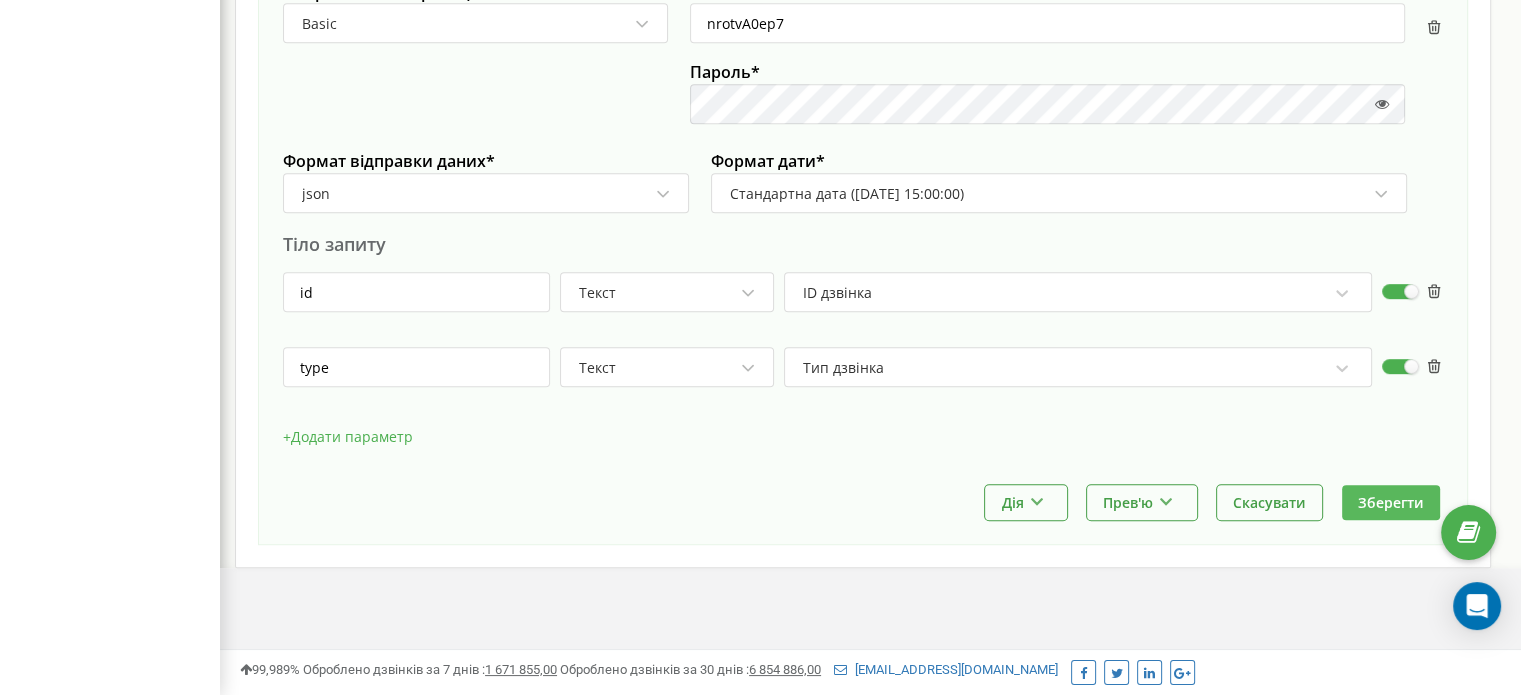 click on "Зберегти" at bounding box center [1391, 502] 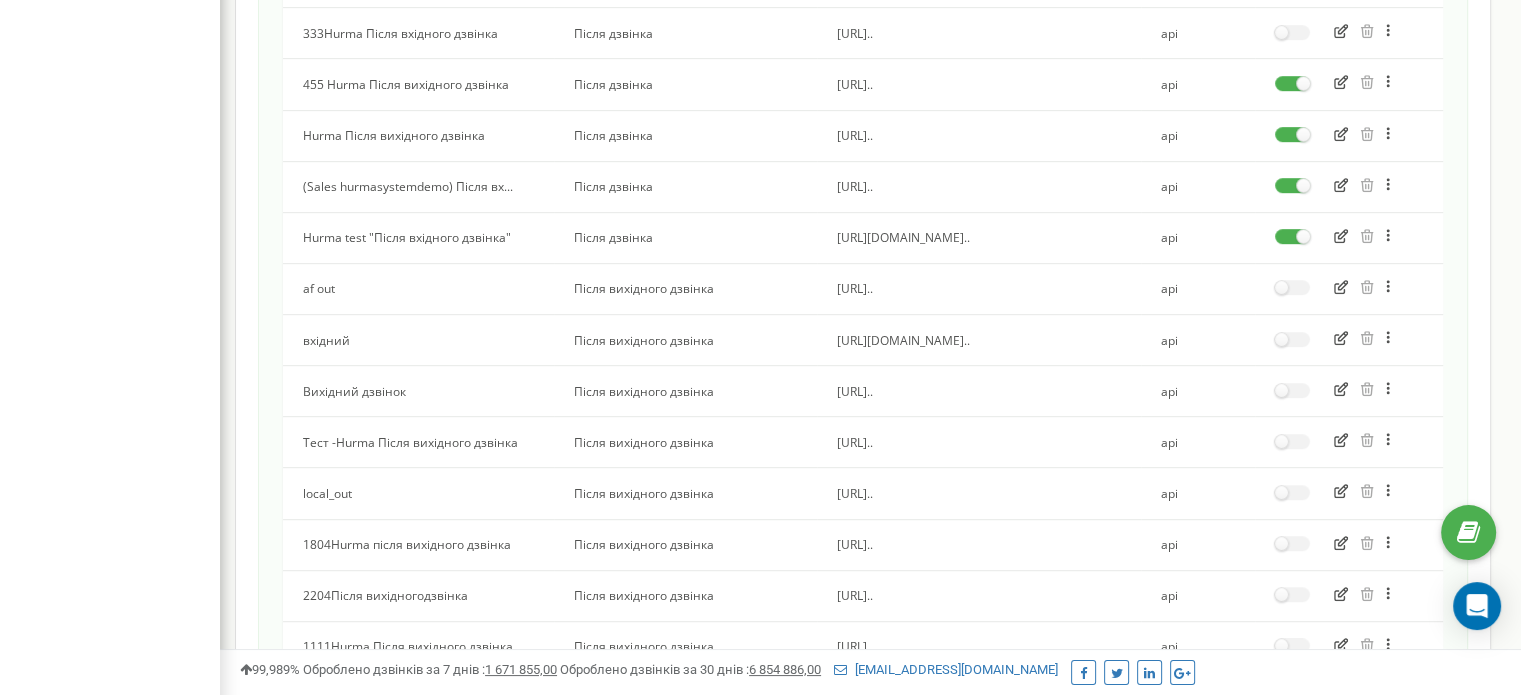 scroll, scrollTop: 1200, scrollLeft: 0, axis: vertical 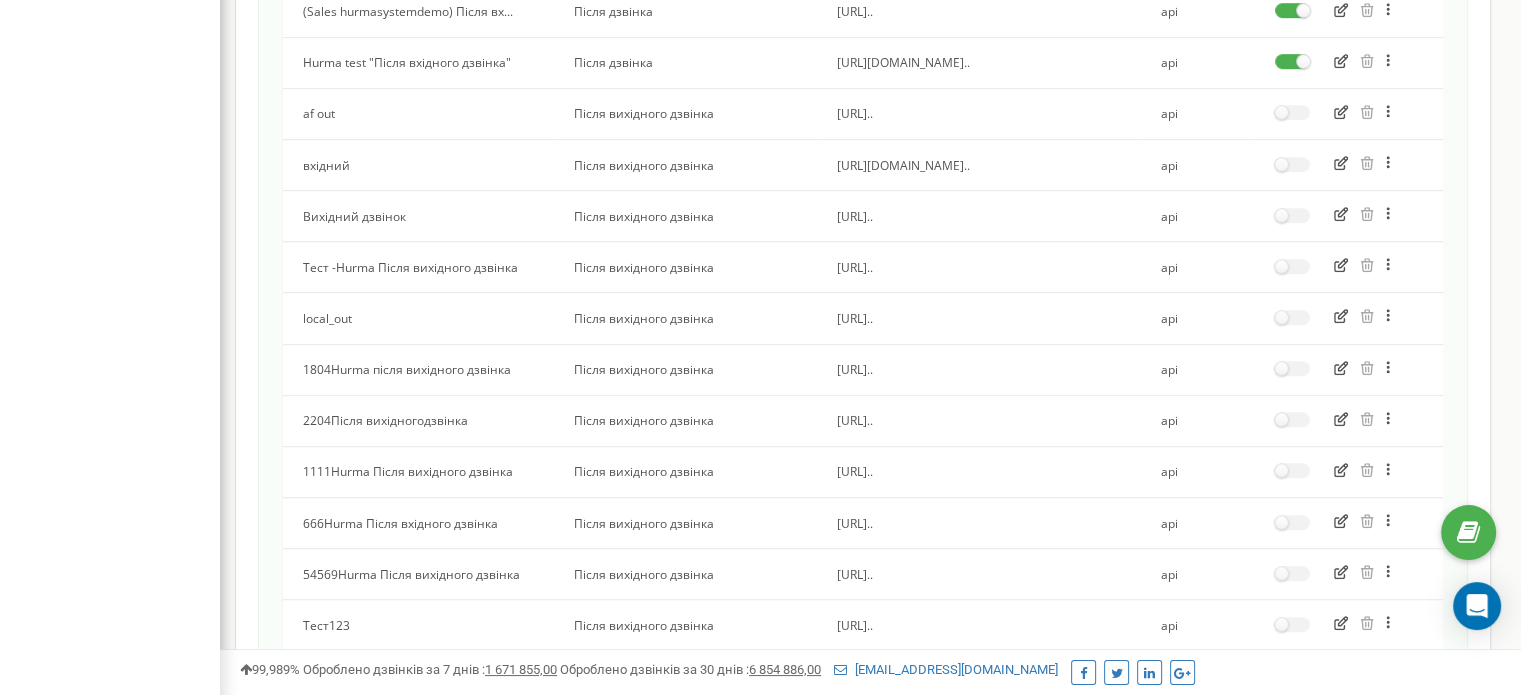 click at bounding box center (1341, 63) 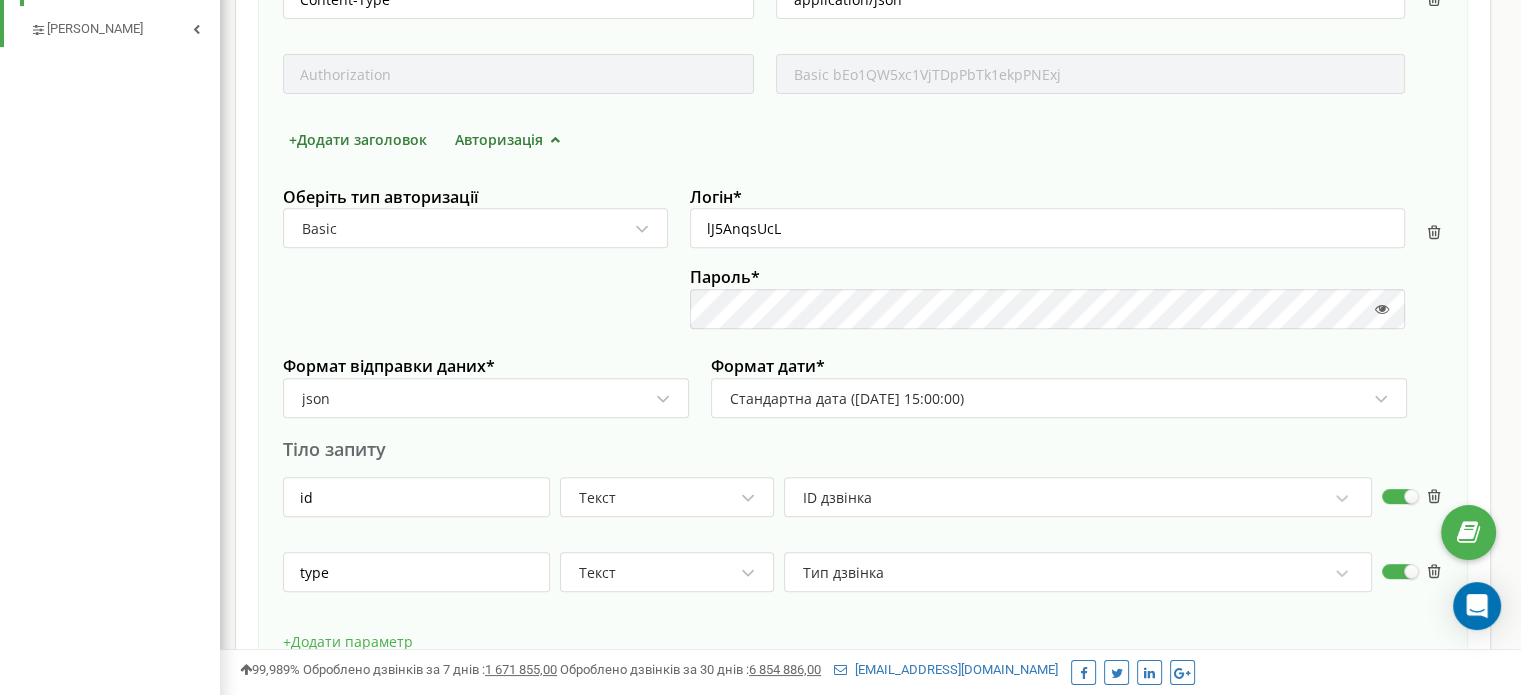 scroll, scrollTop: 800, scrollLeft: 0, axis: vertical 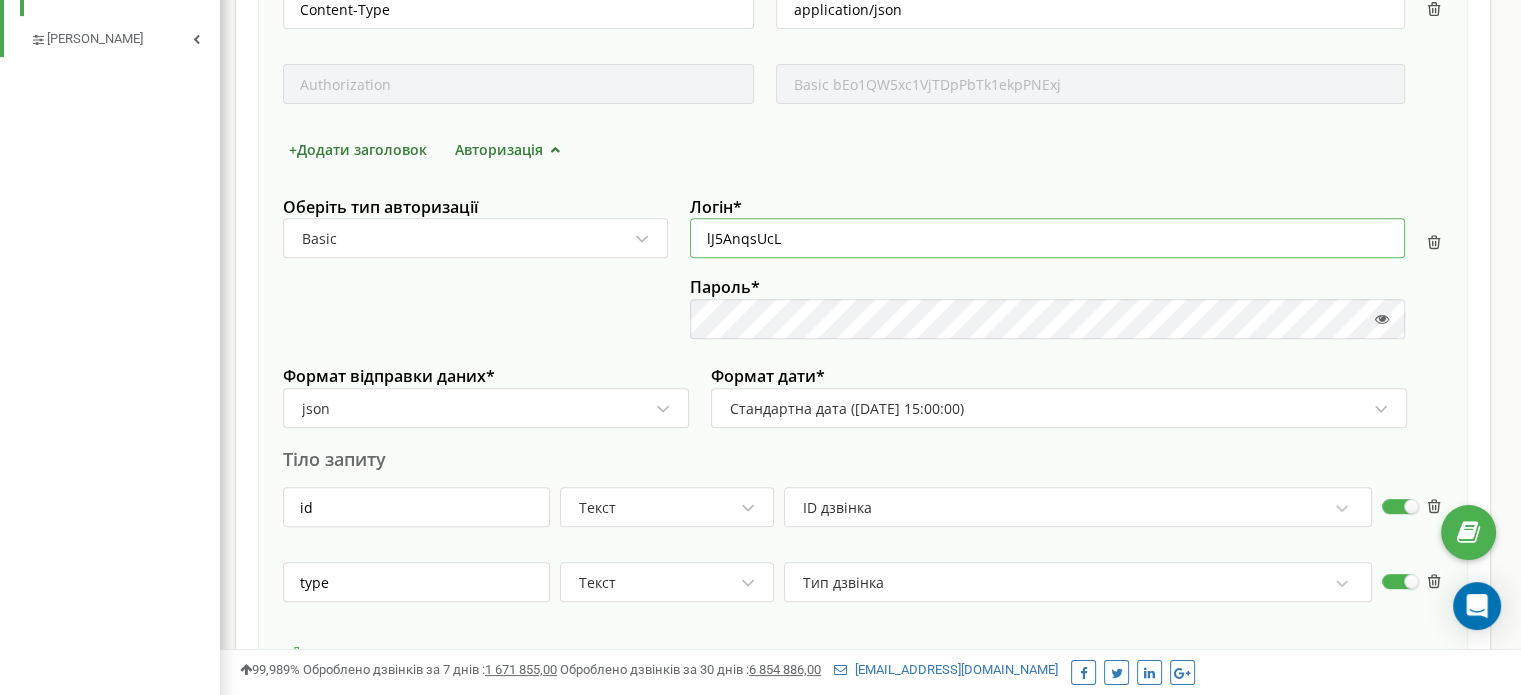 drag, startPoint x: 811, startPoint y: 235, endPoint x: 346, endPoint y: 239, distance: 465.0172 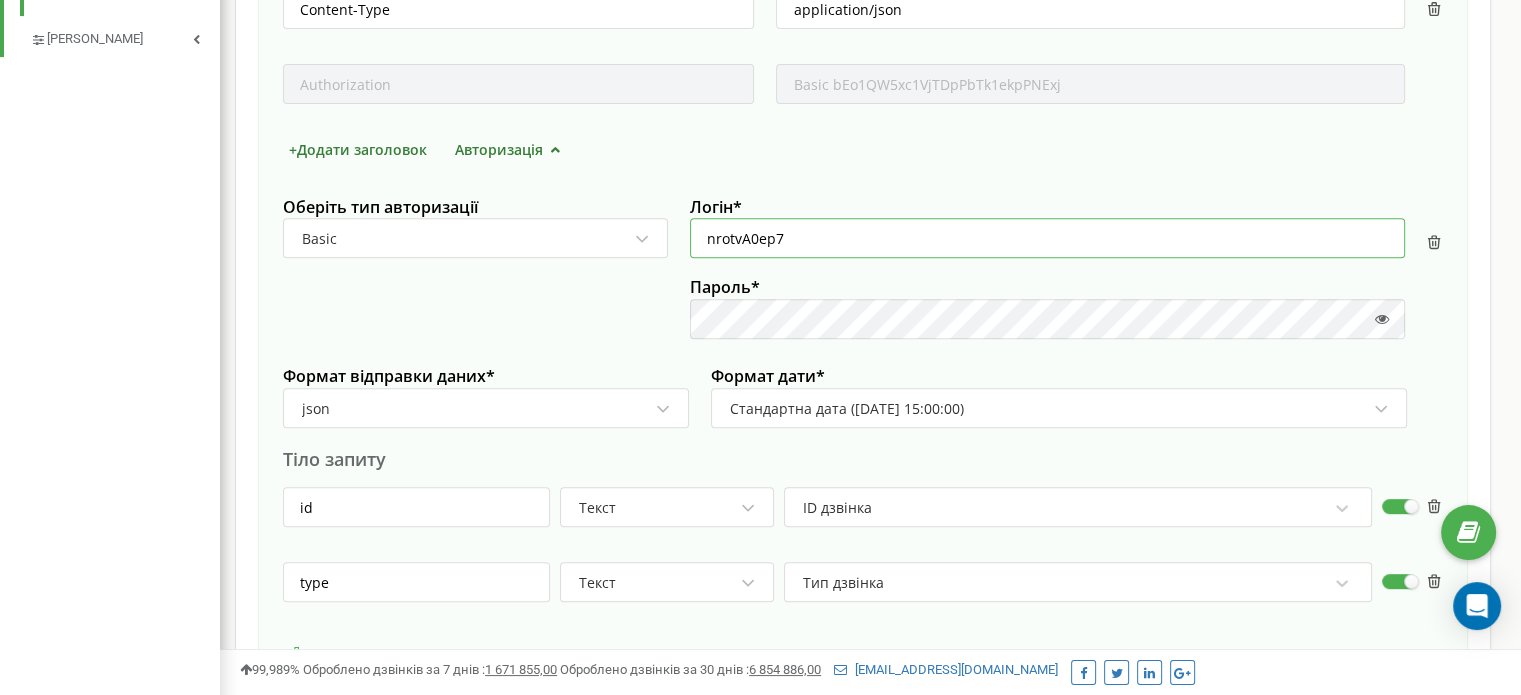 click on "nrotvA0ep7" at bounding box center (1047, 238) 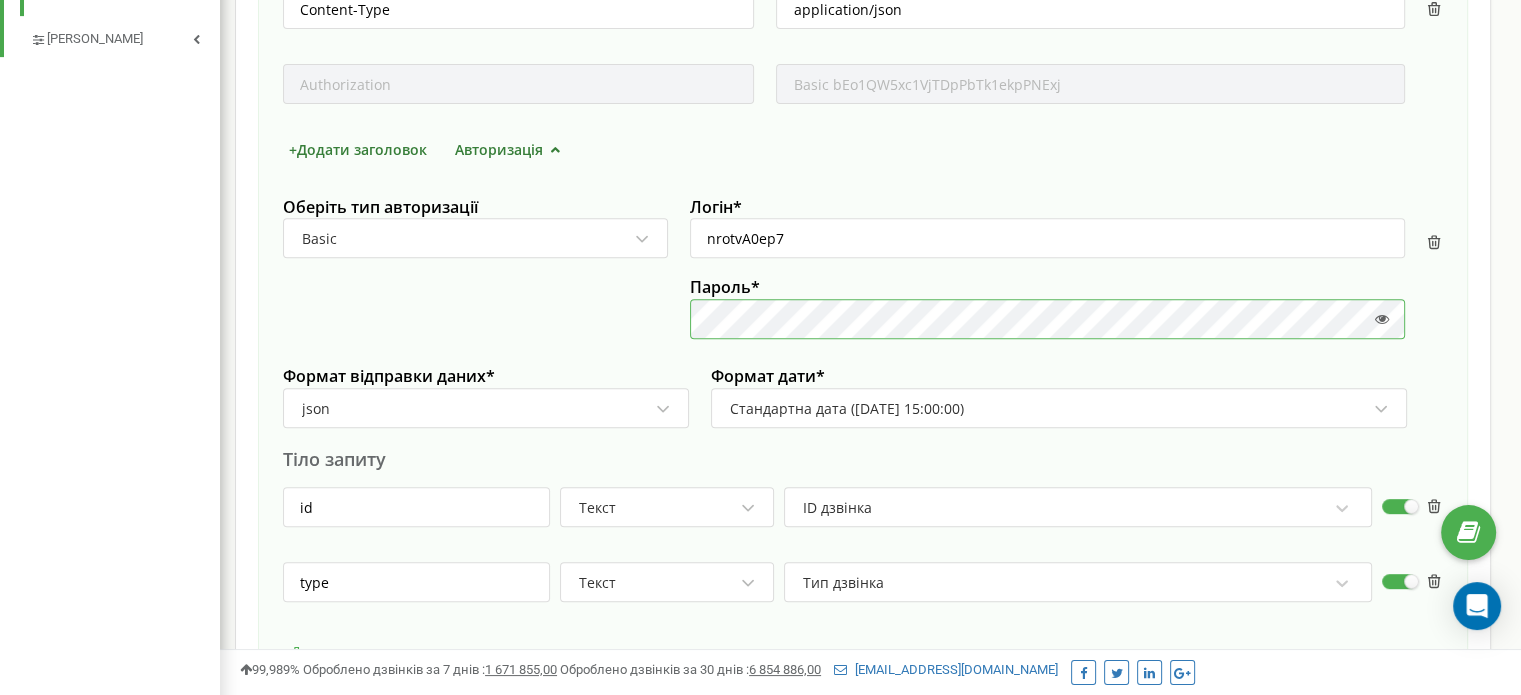 click on "Оберіть тип авторизації Basic Логін * nrotvA0ep7 Пароль *" at bounding box center (863, 277) 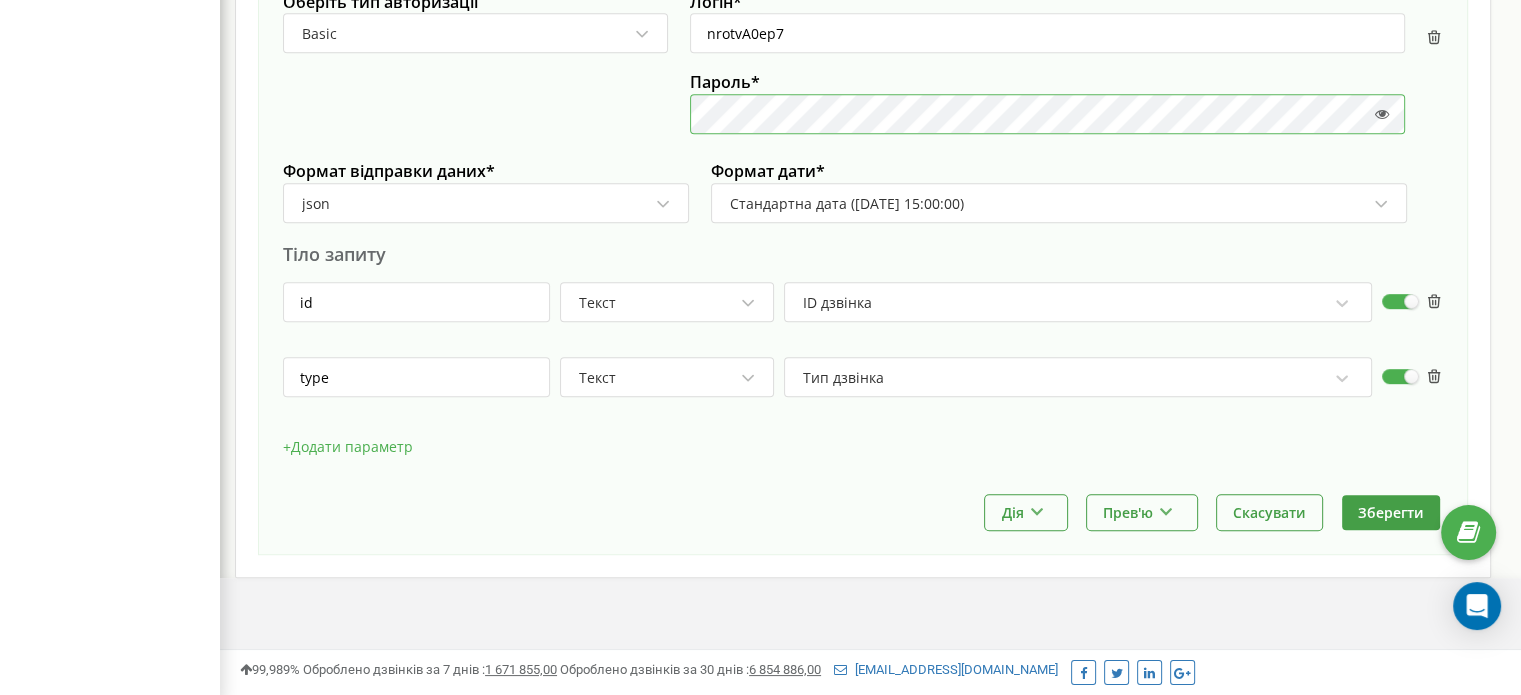 scroll, scrollTop: 1015, scrollLeft: 0, axis: vertical 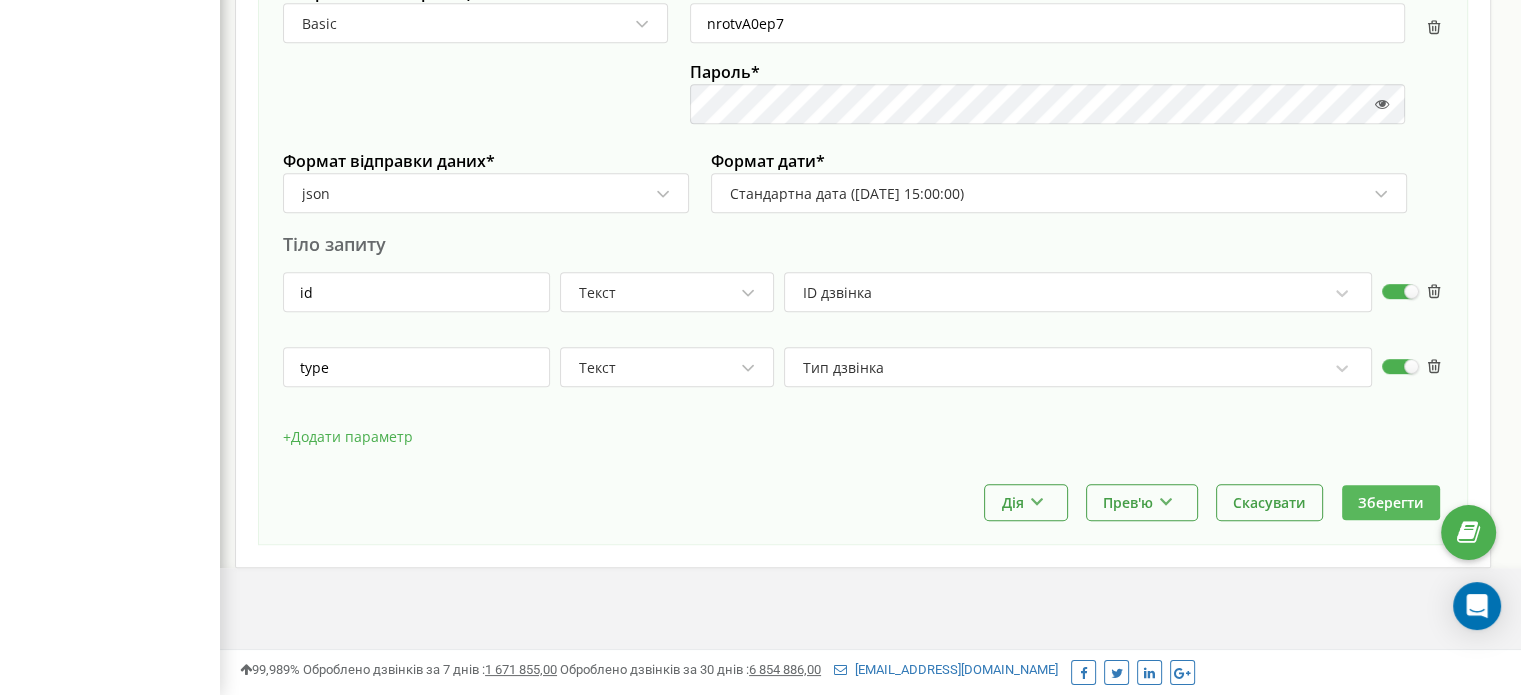 click on "Зберегти" at bounding box center [1391, 502] 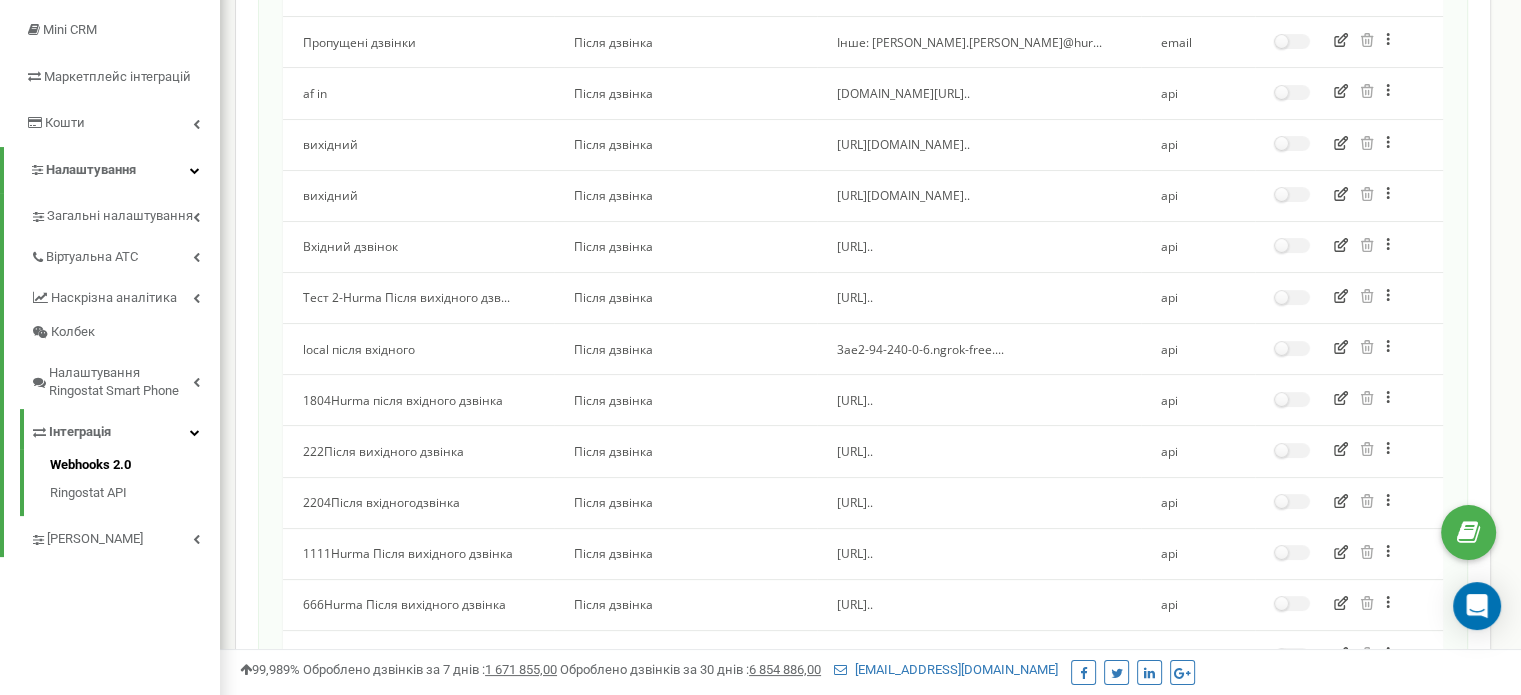 scroll, scrollTop: 913, scrollLeft: 0, axis: vertical 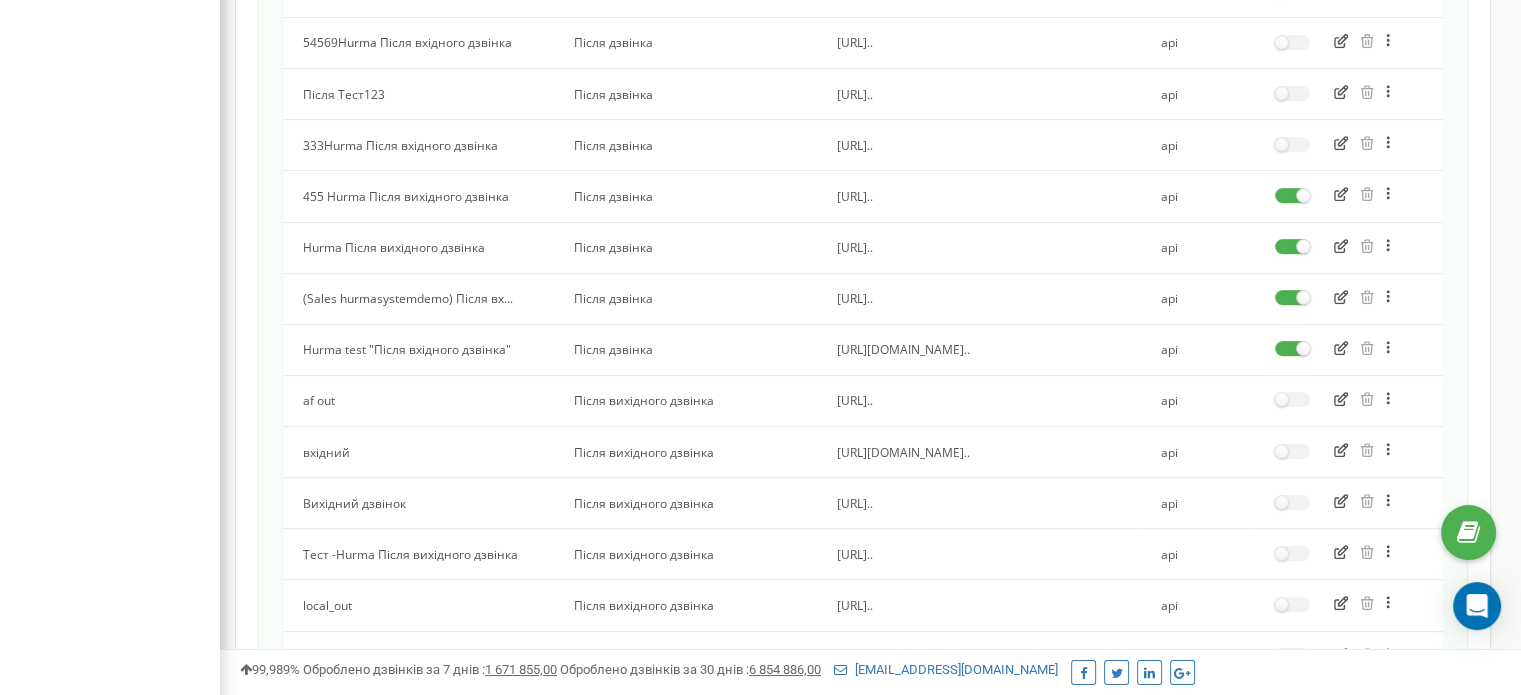 click 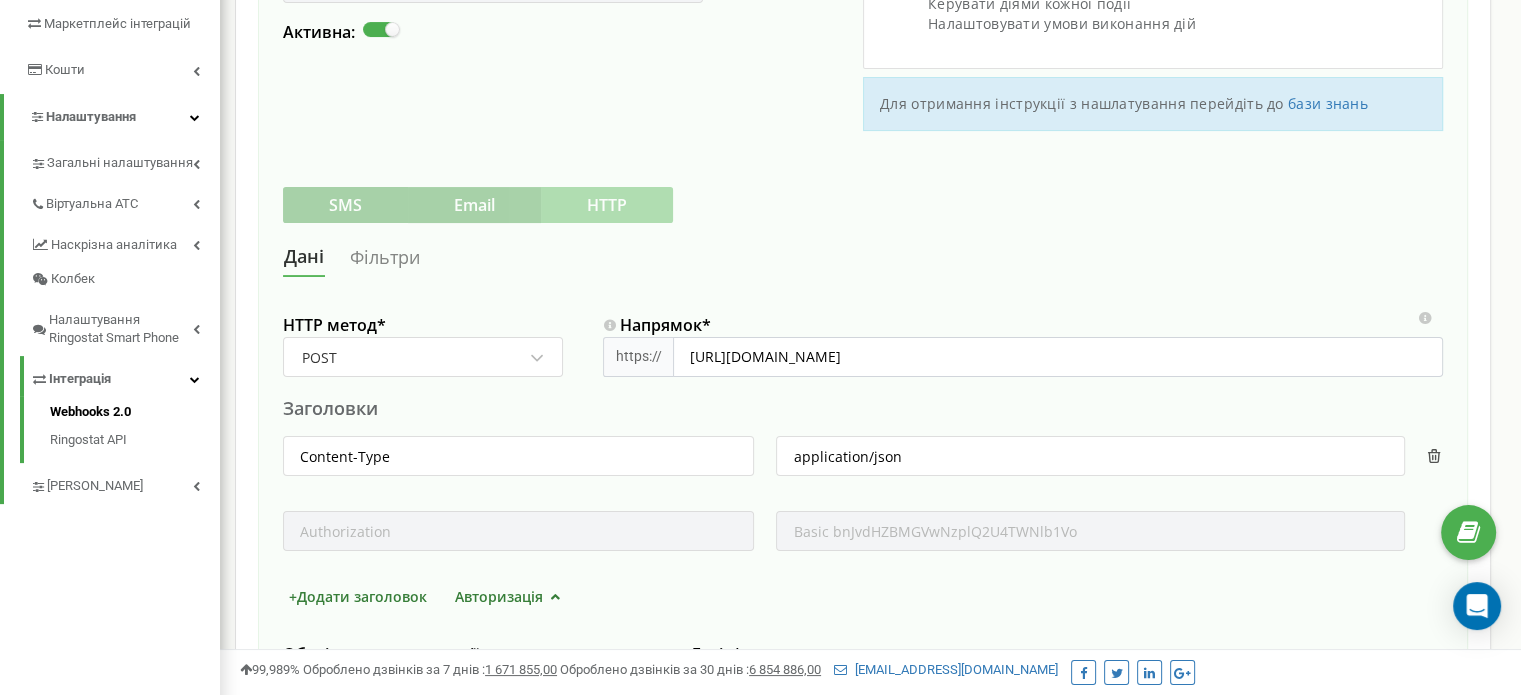 scroll, scrollTop: 0, scrollLeft: 0, axis: both 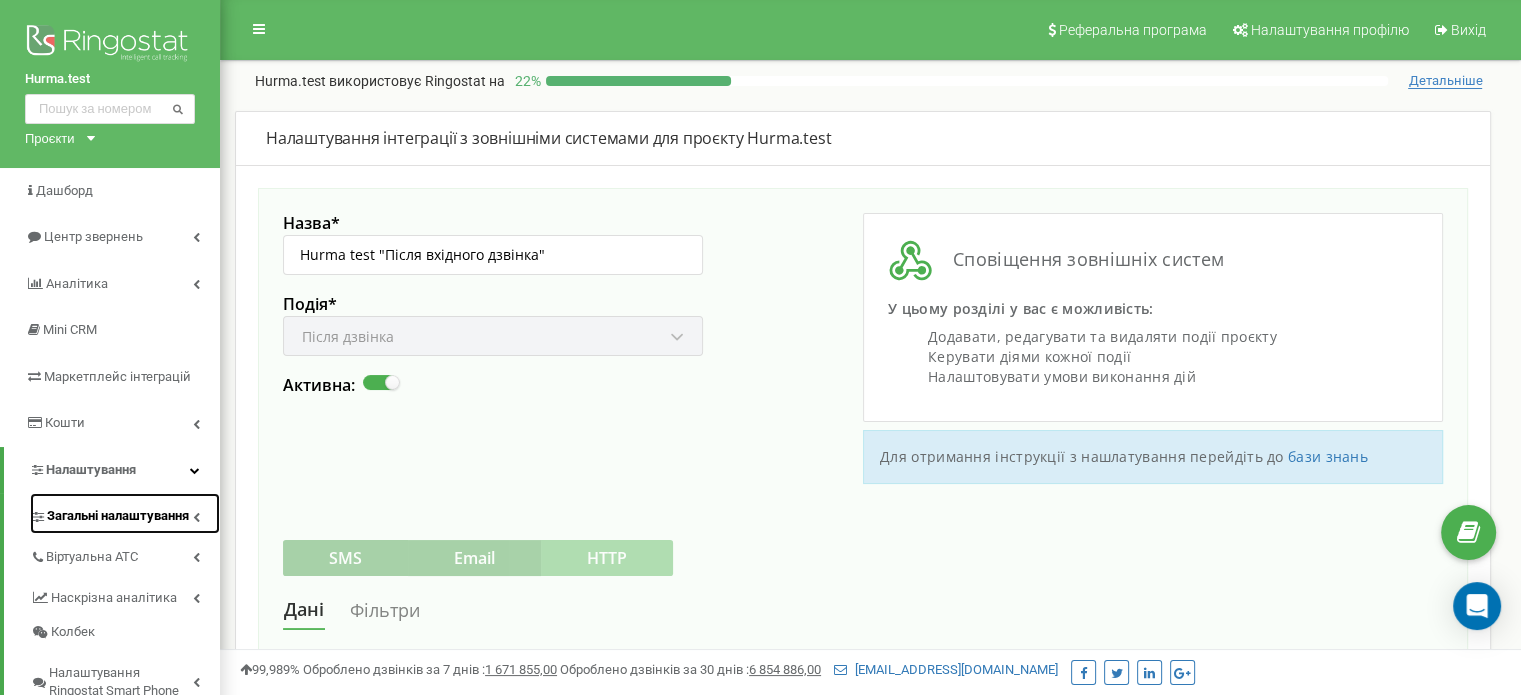 click on "Загальні налаштування" at bounding box center (118, 516) 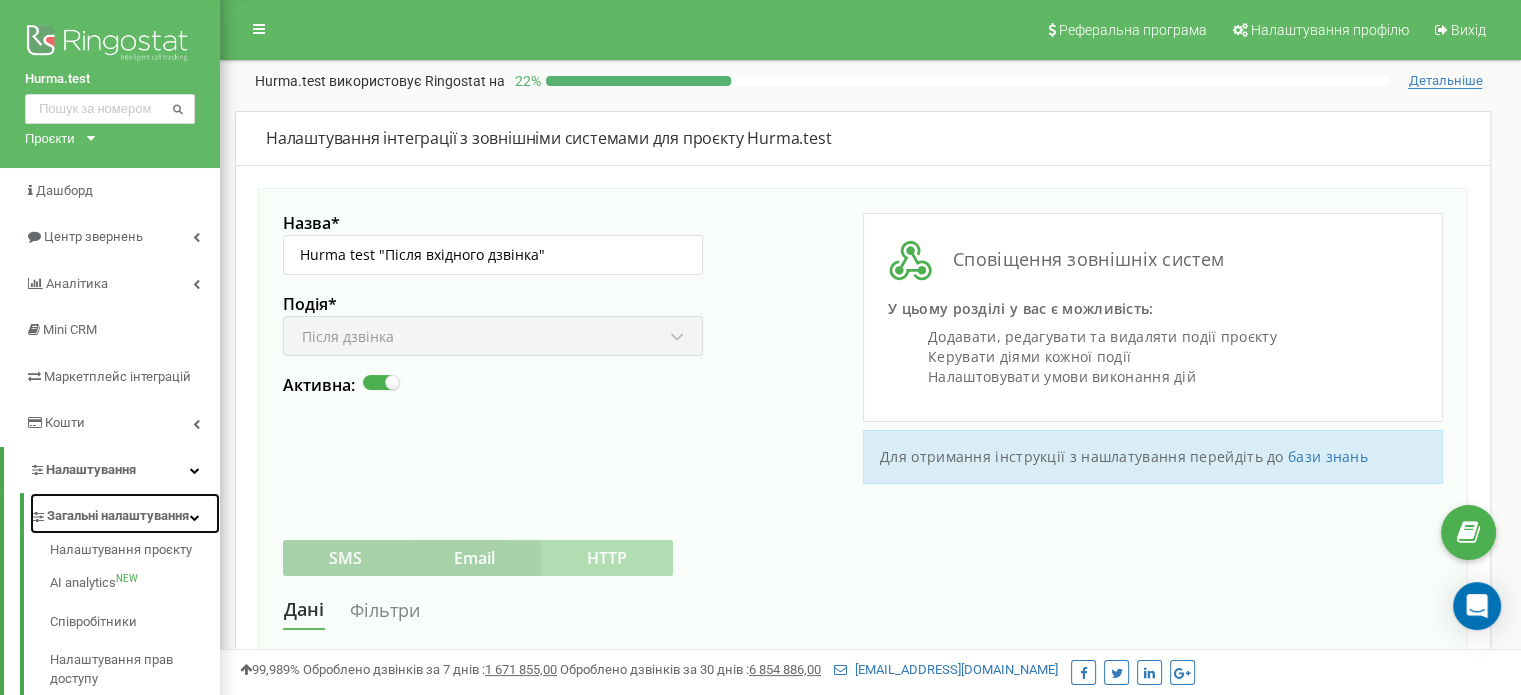 scroll, scrollTop: 200, scrollLeft: 0, axis: vertical 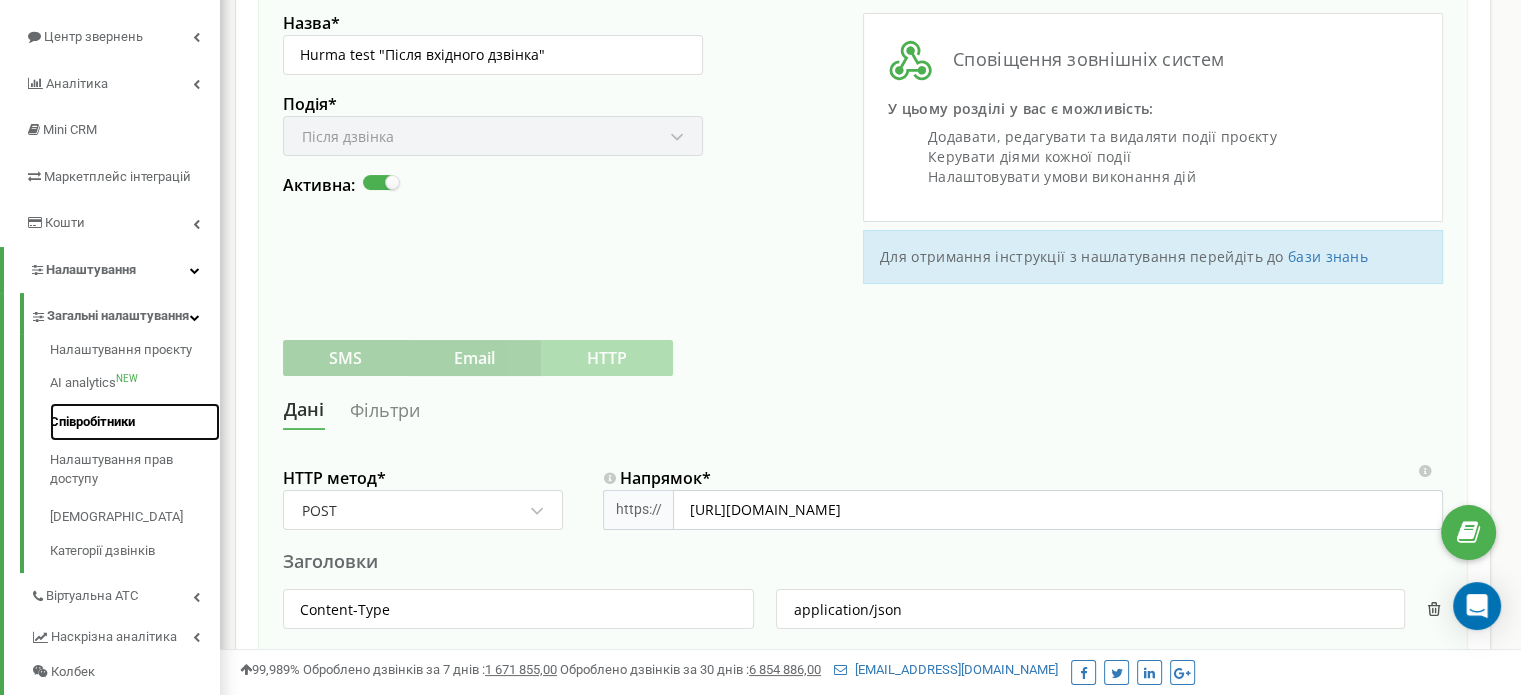 click on "Співробітники" at bounding box center [135, 422] 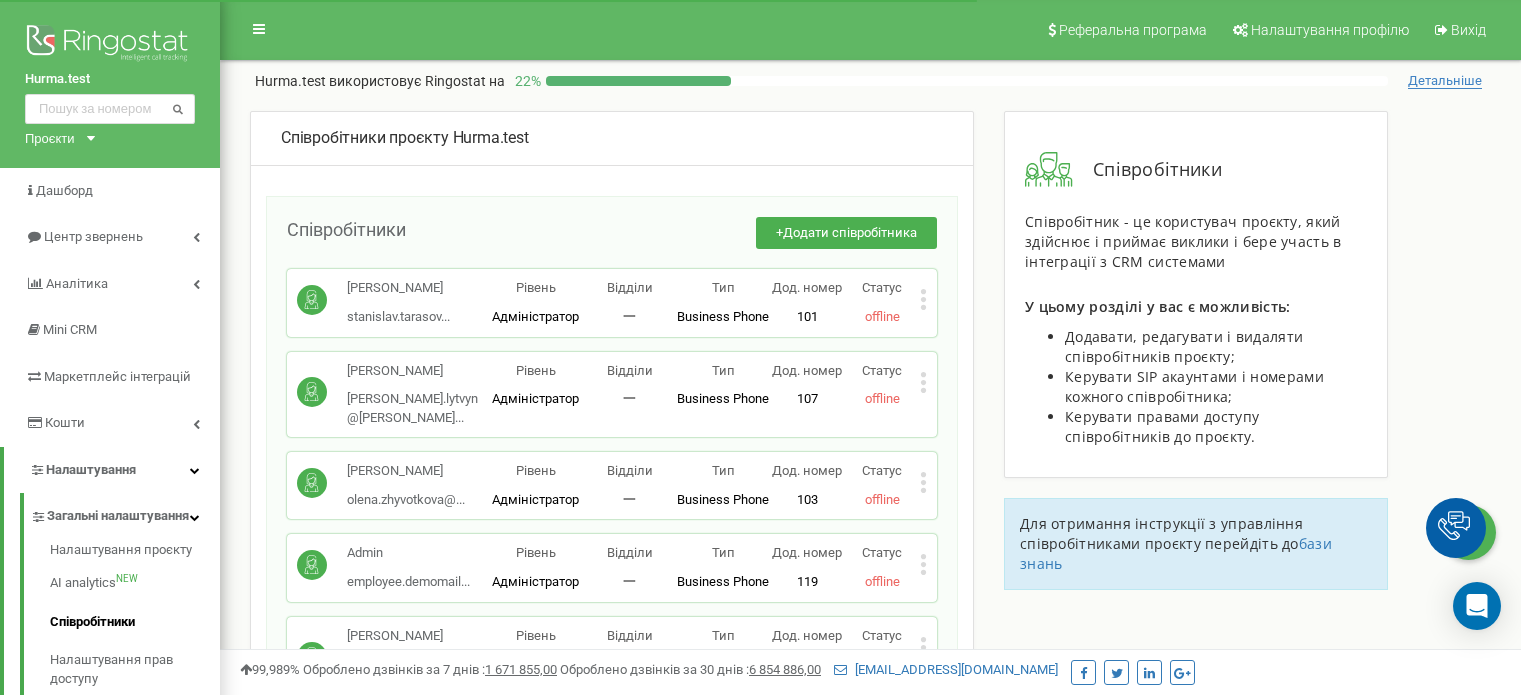 scroll, scrollTop: 100, scrollLeft: 0, axis: vertical 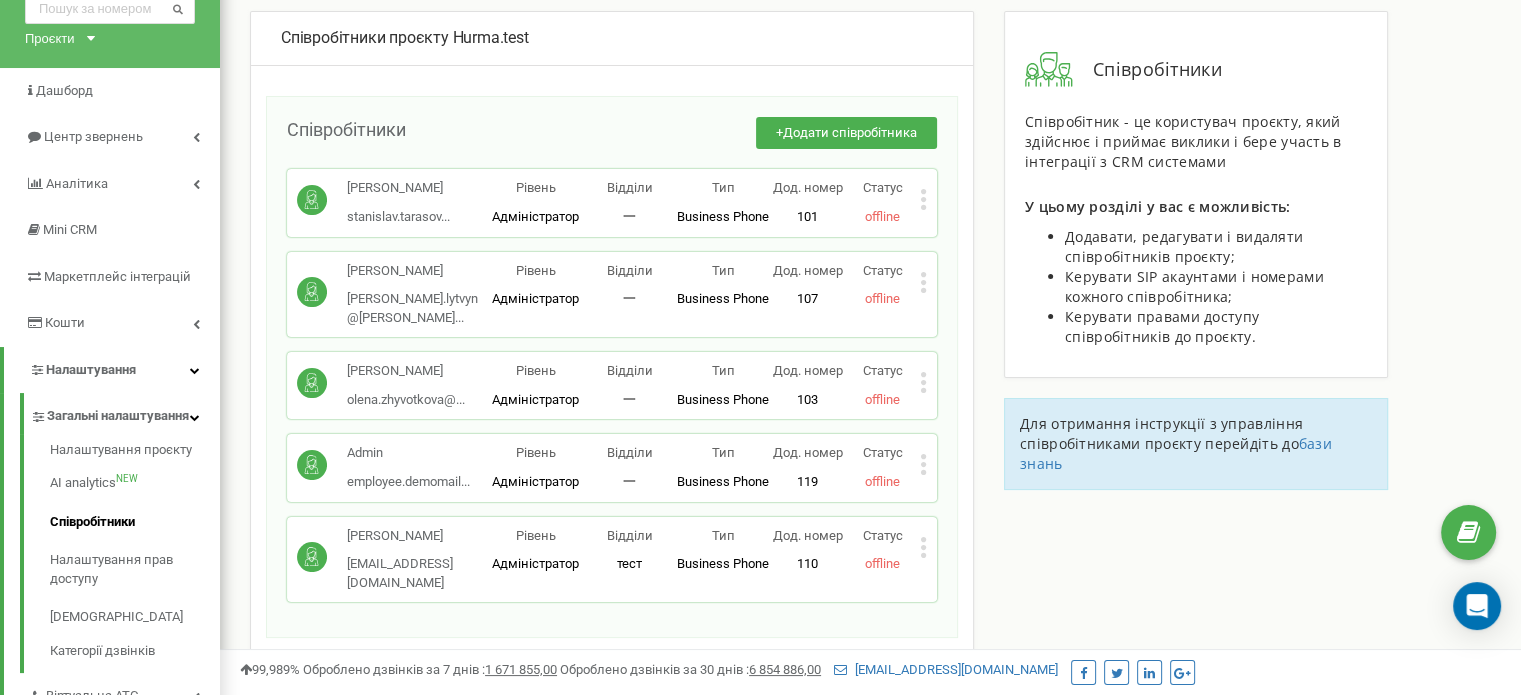 click on "[PERSON_NAME]" at bounding box center [418, 536] 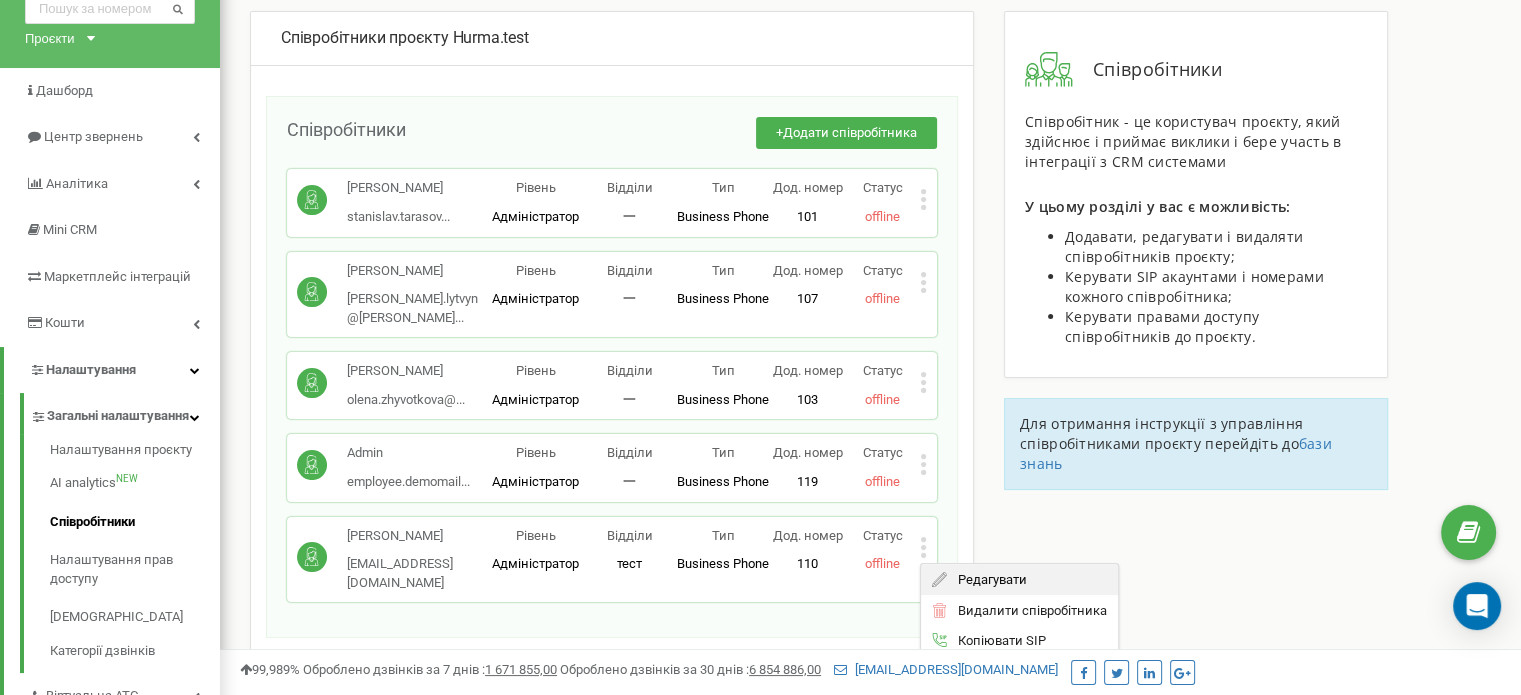 click 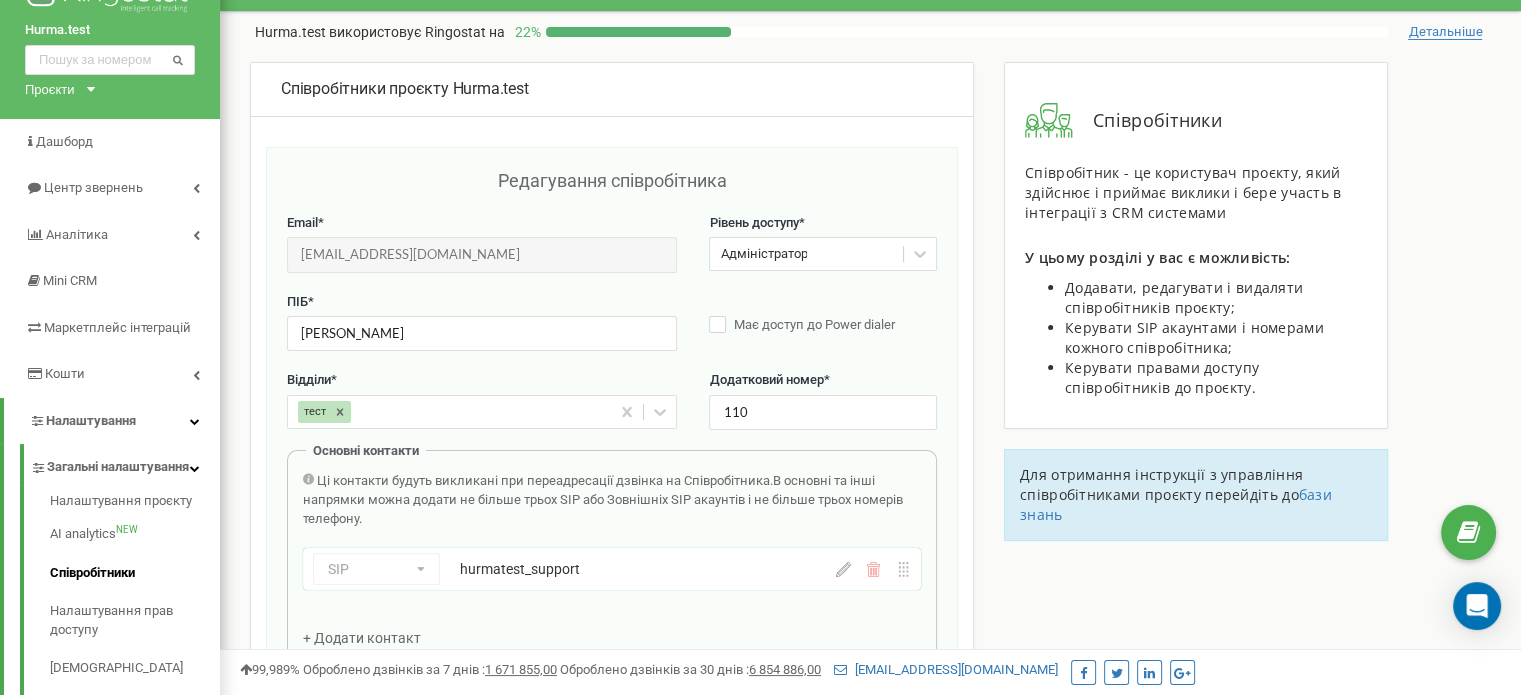 scroll, scrollTop: 0, scrollLeft: 0, axis: both 